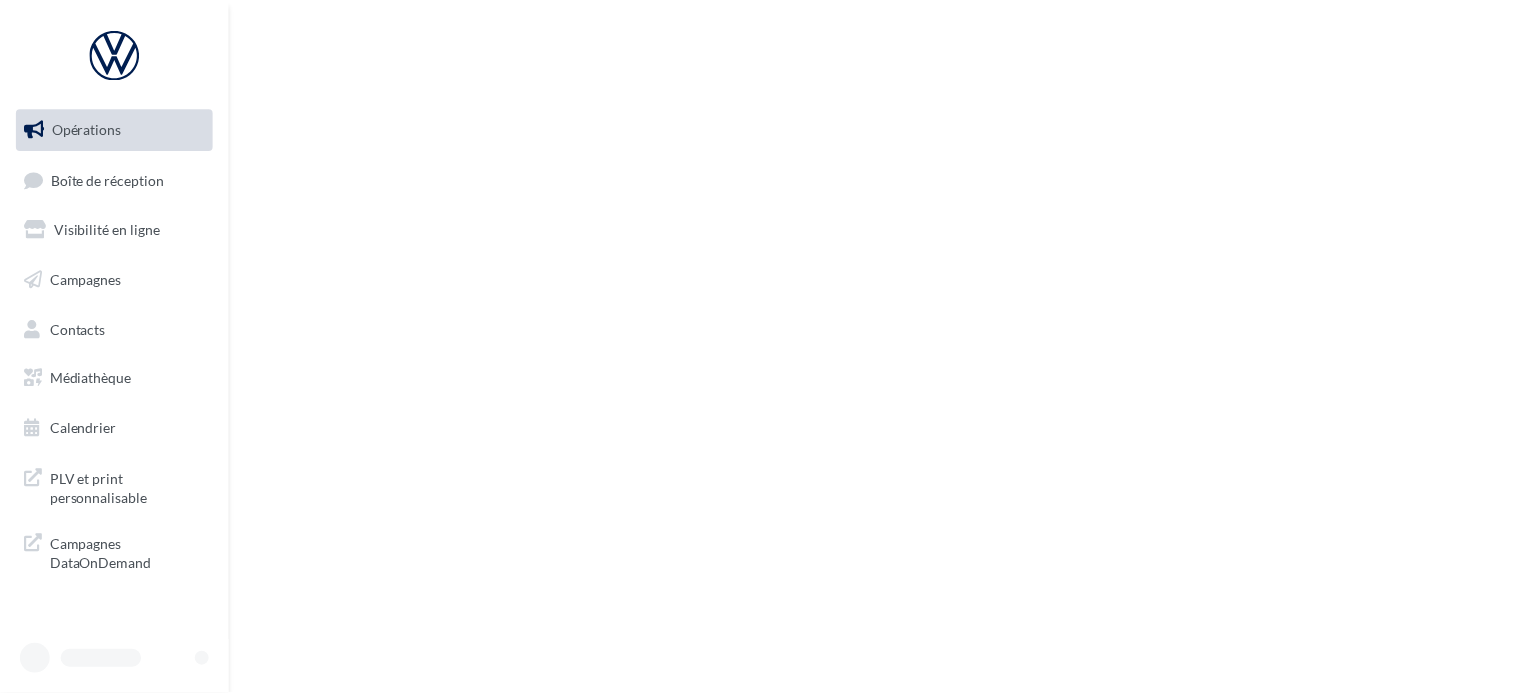 scroll, scrollTop: 0, scrollLeft: 0, axis: both 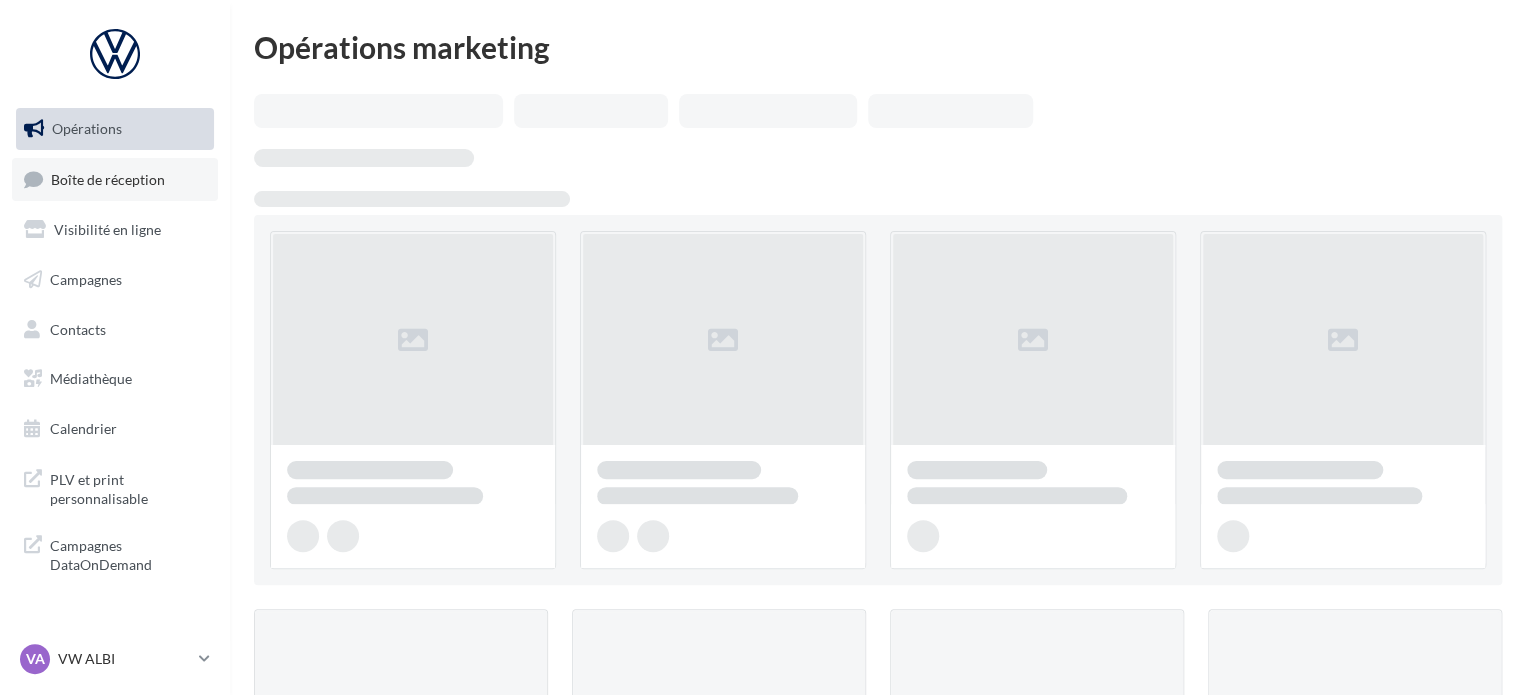 click on "Boîte de réception" at bounding box center [108, 178] 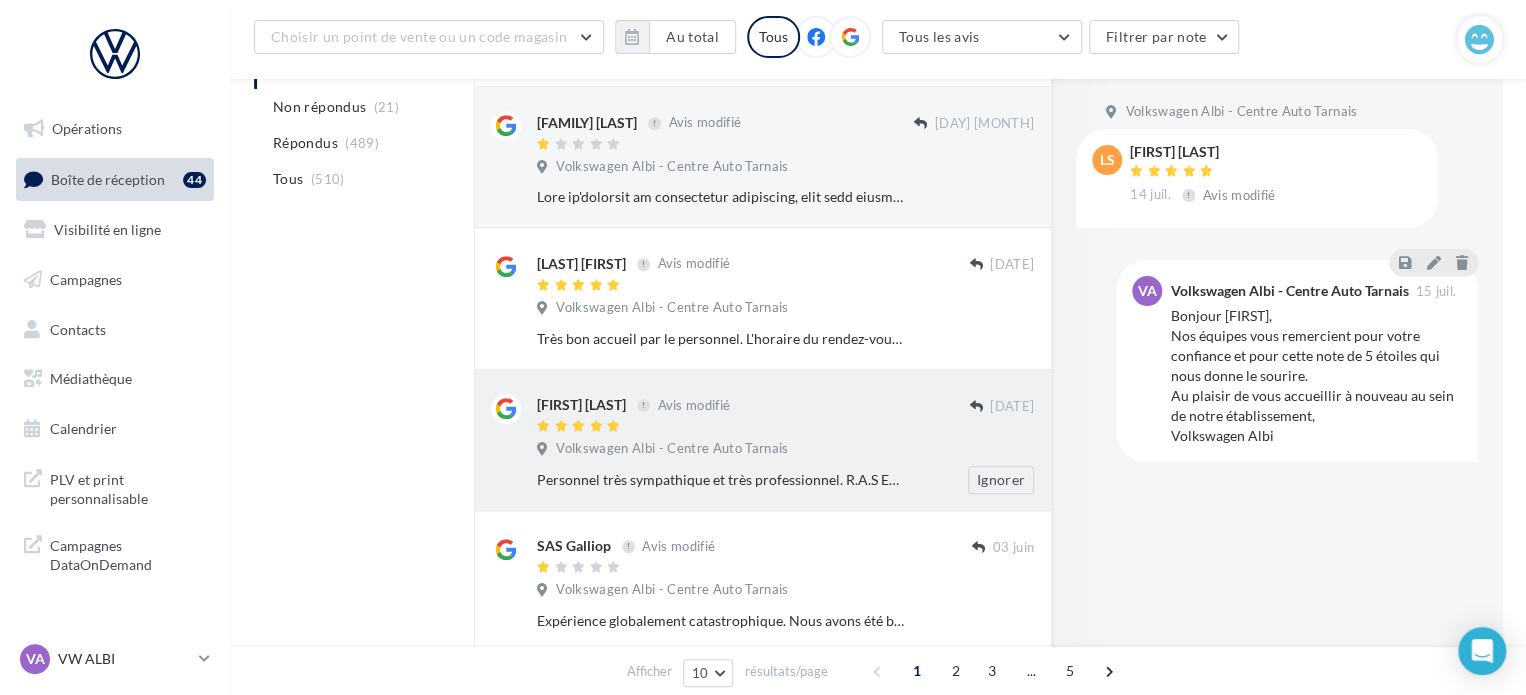 scroll, scrollTop: 100, scrollLeft: 0, axis: vertical 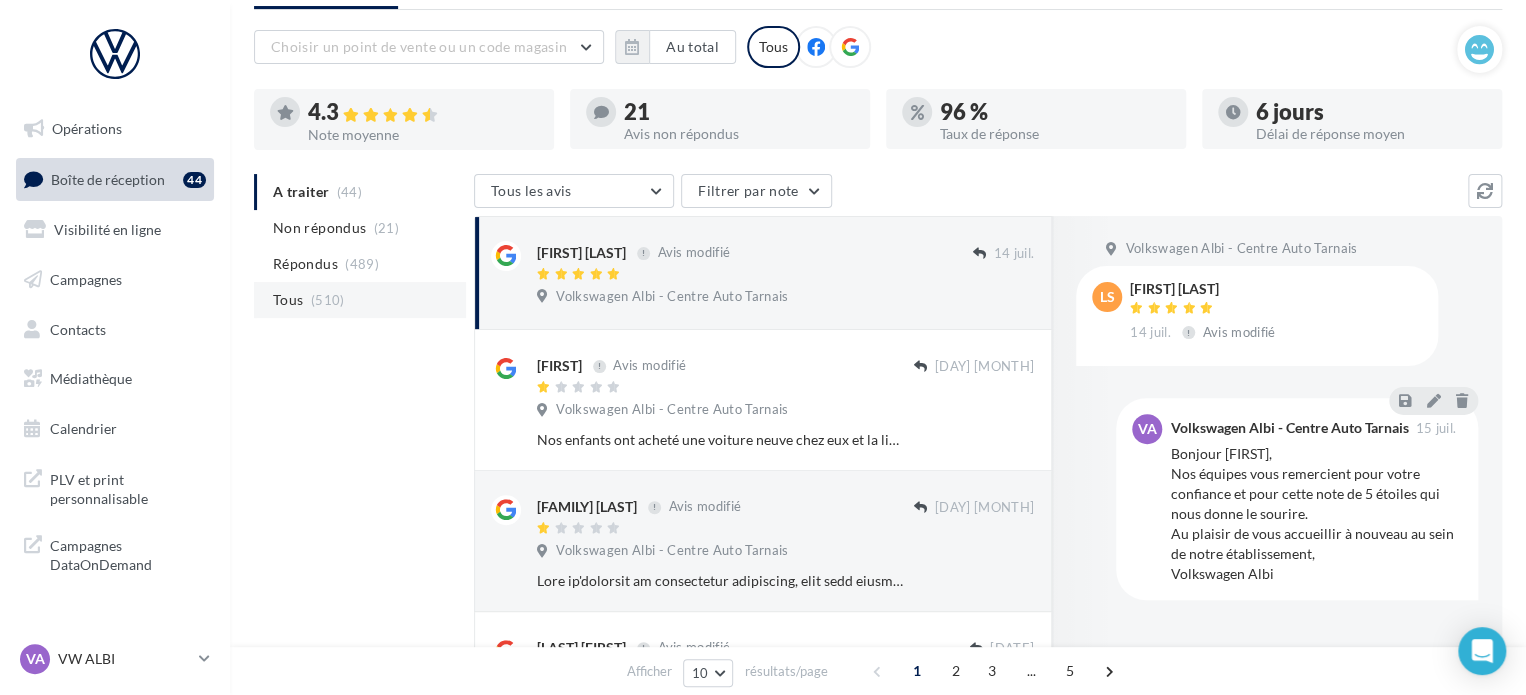 click on "Tous
(510)" at bounding box center [360, 300] 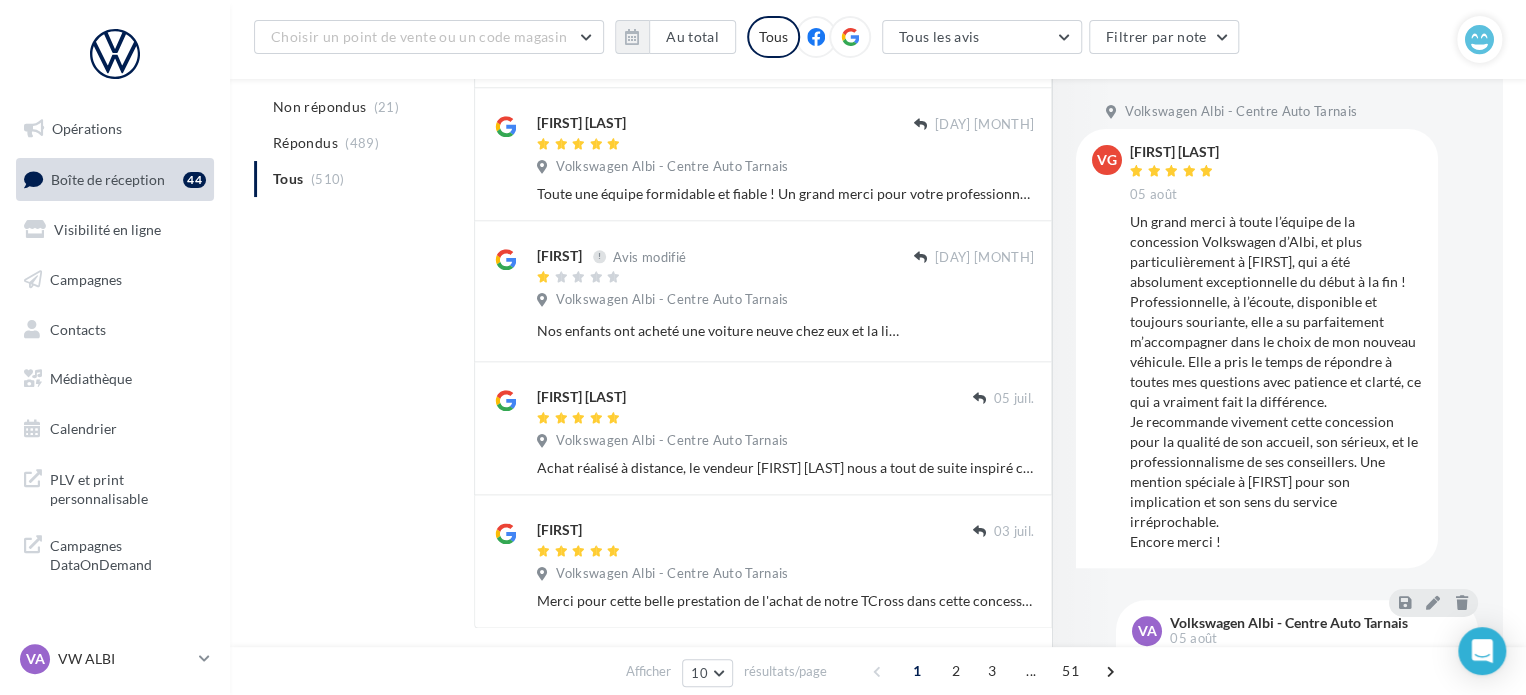 scroll, scrollTop: 1028, scrollLeft: 0, axis: vertical 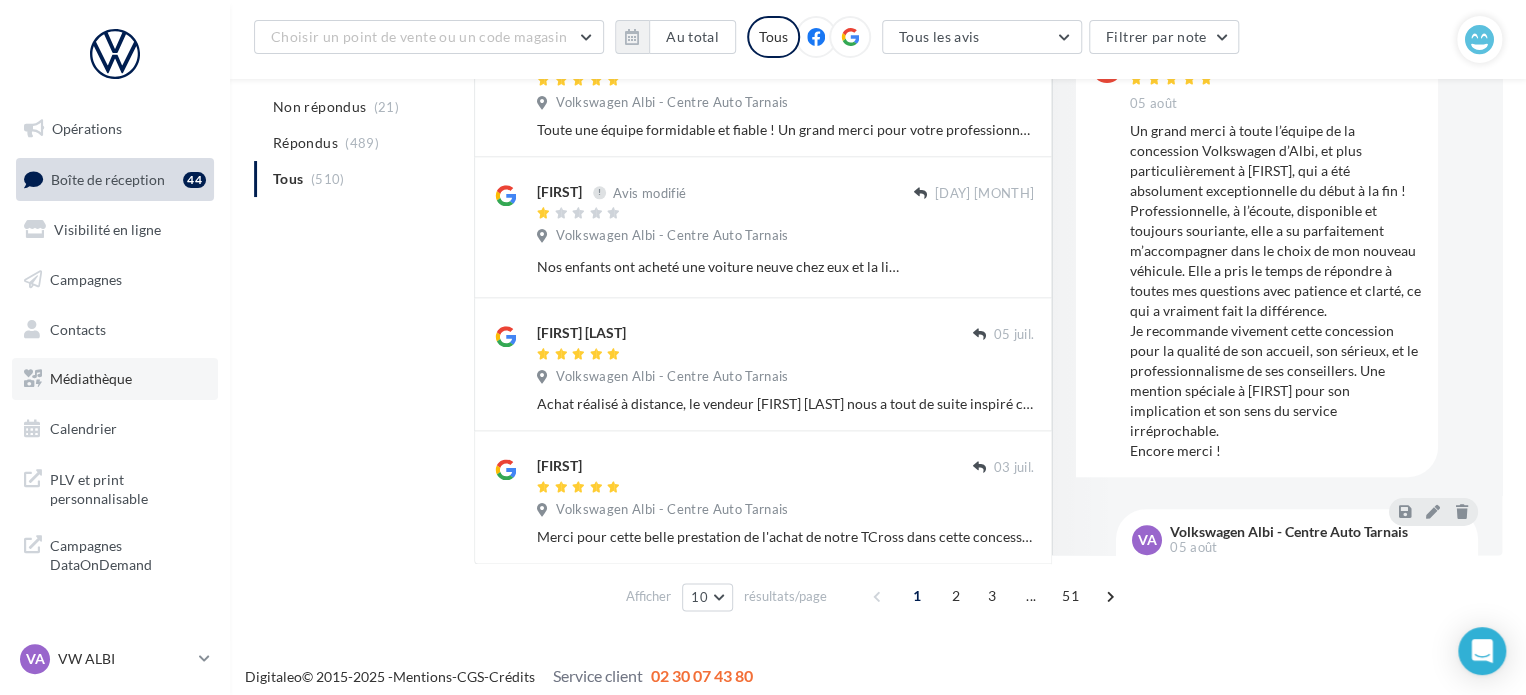 click on "Médiathèque" at bounding box center [115, 379] 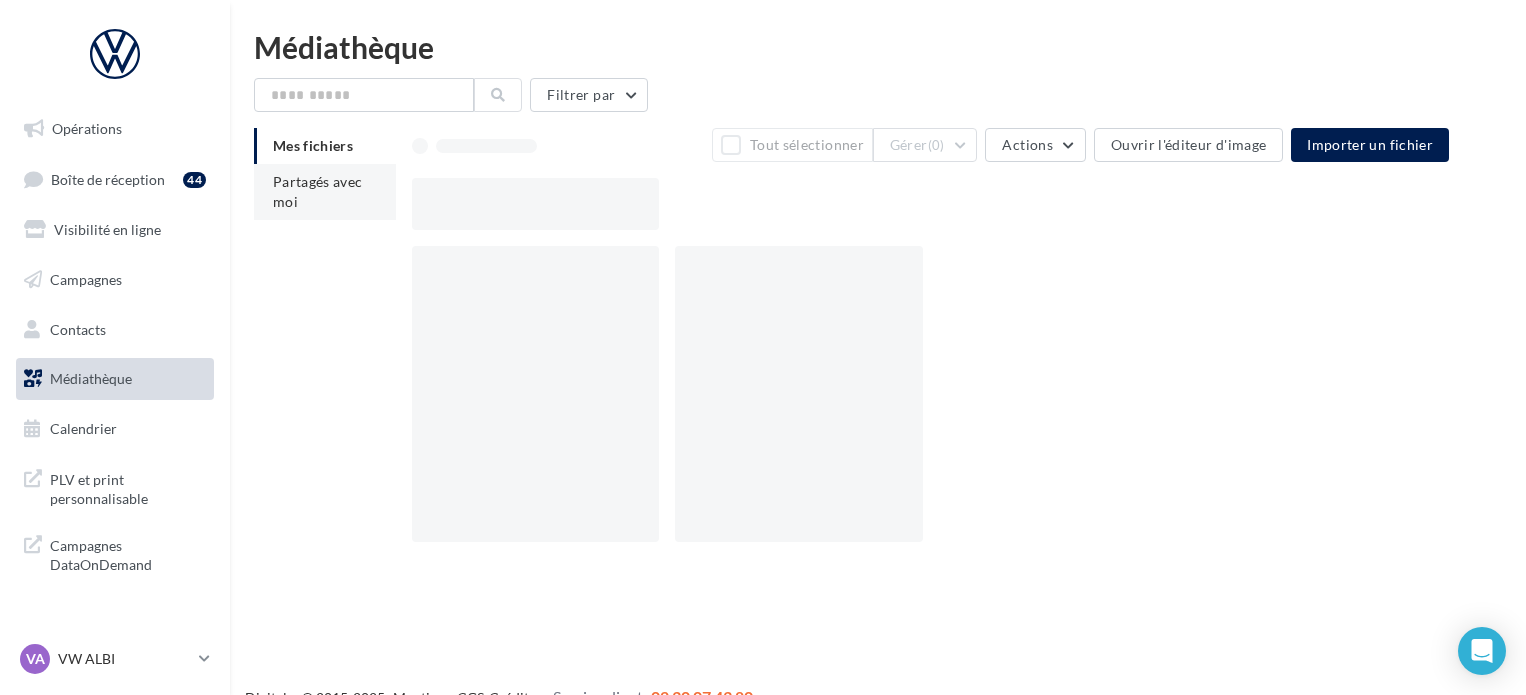 scroll, scrollTop: 0, scrollLeft: 0, axis: both 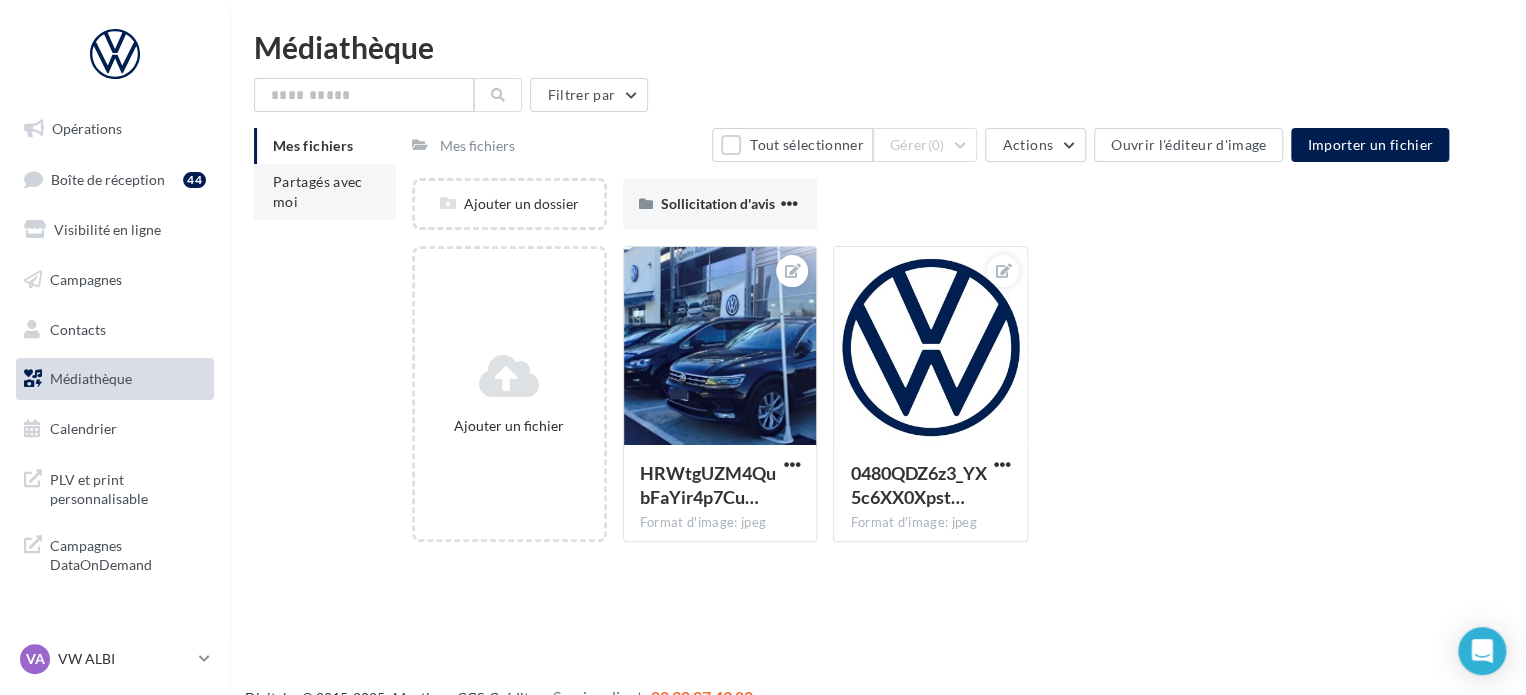 click on "Partagés avec moi" at bounding box center (318, 191) 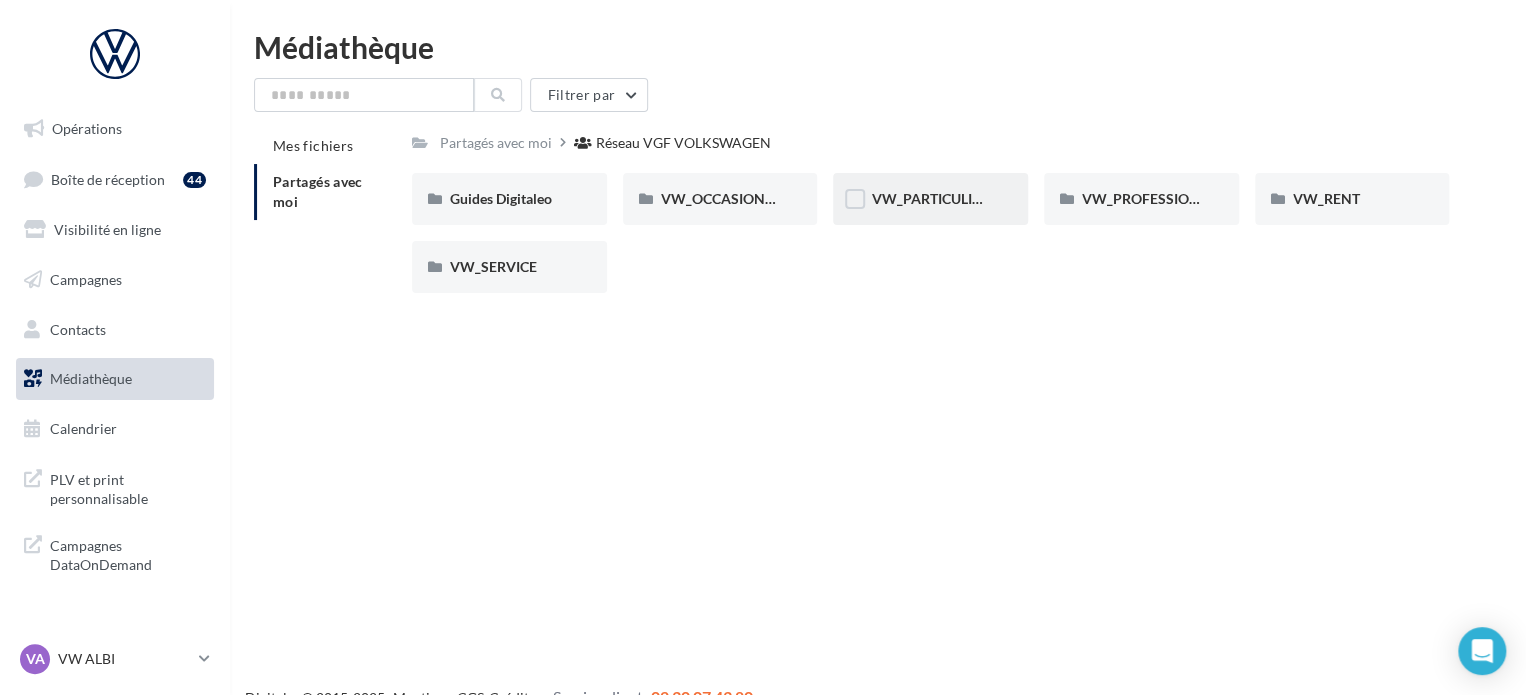 click on "VW_PARTICULIERS" at bounding box center [930, 199] 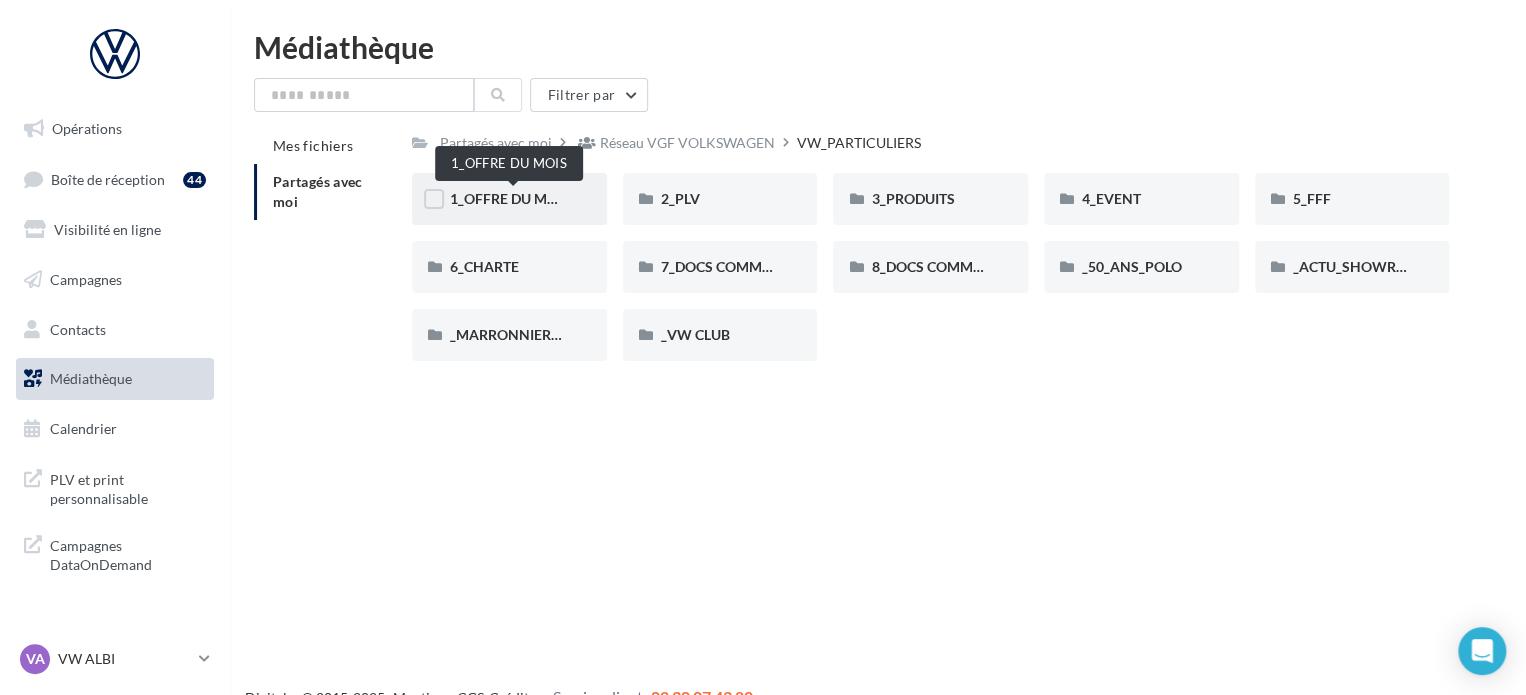 click on "1_OFFRE DU MOIS" at bounding box center [510, 198] 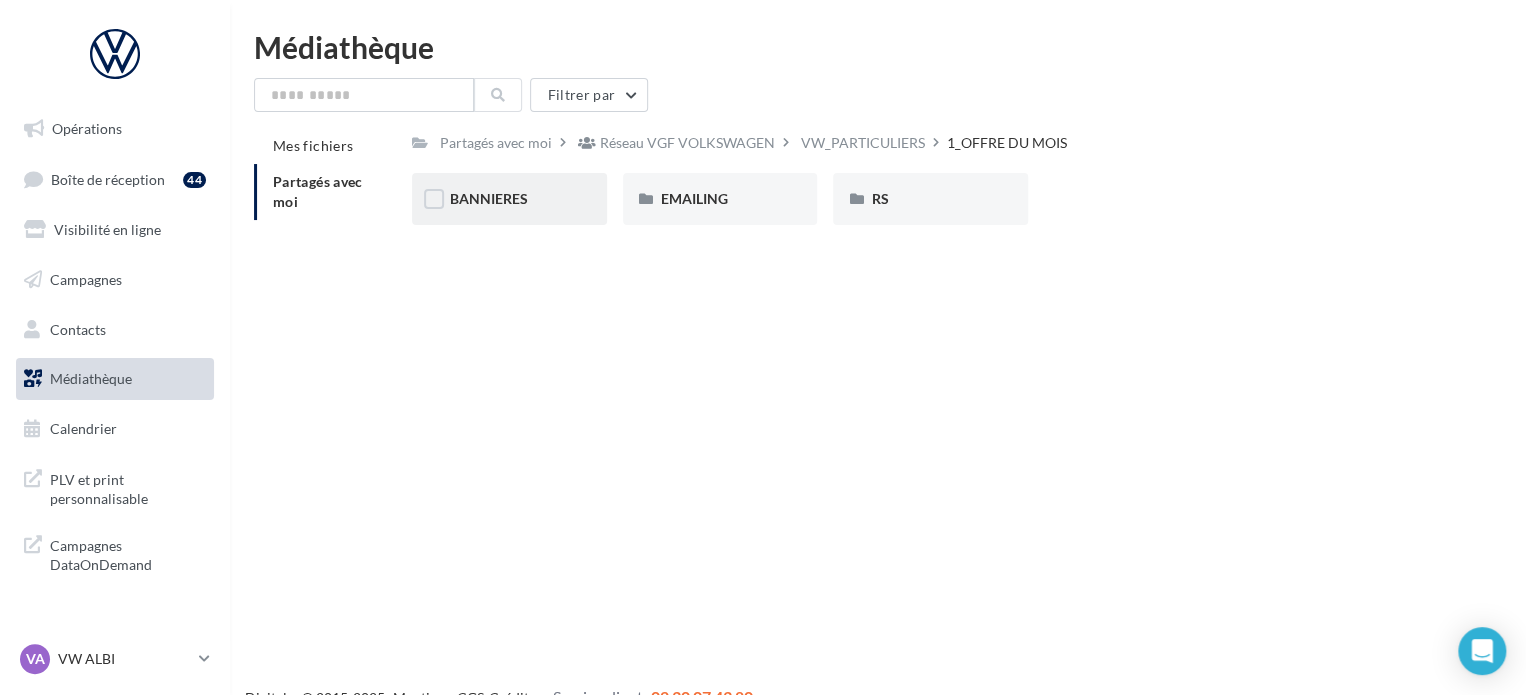 click on "BANNIERES" at bounding box center [509, 199] 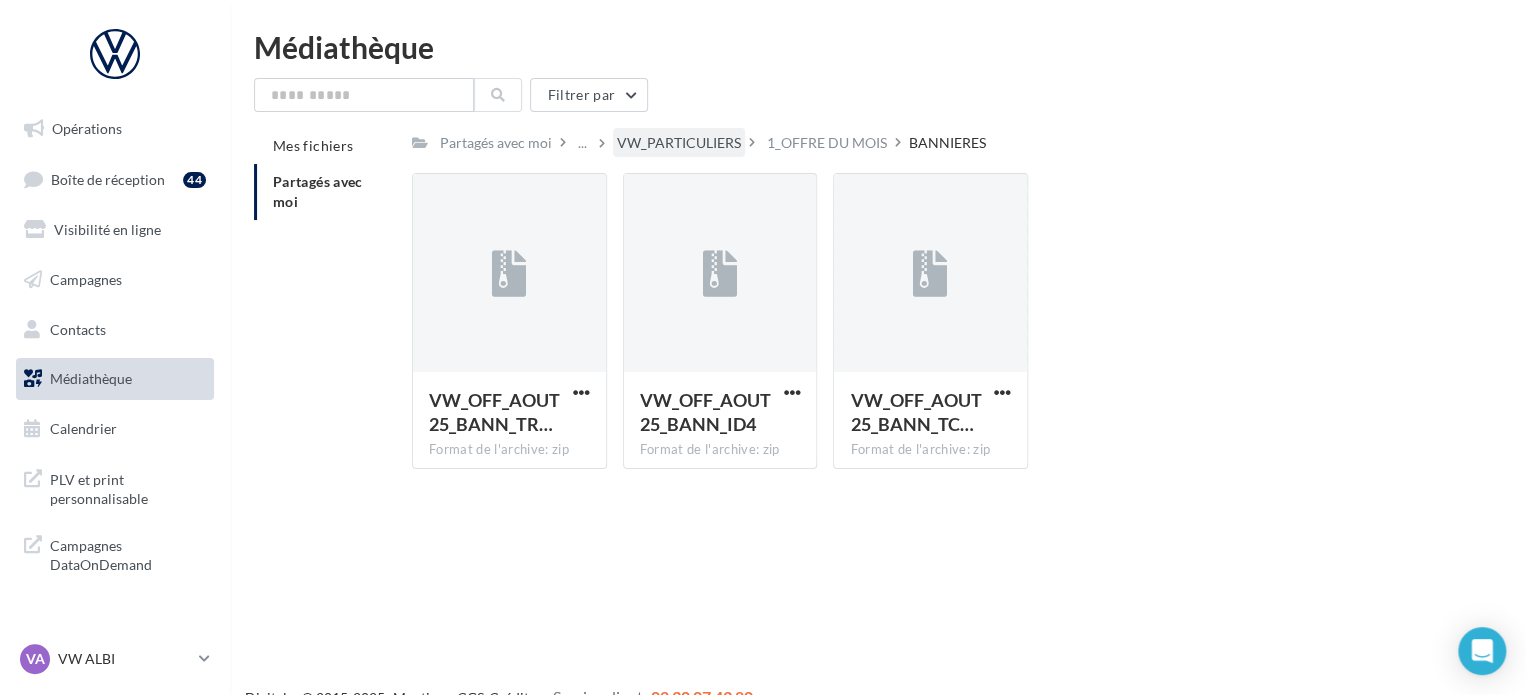 click on "VW_PARTICULIERS" at bounding box center [679, 143] 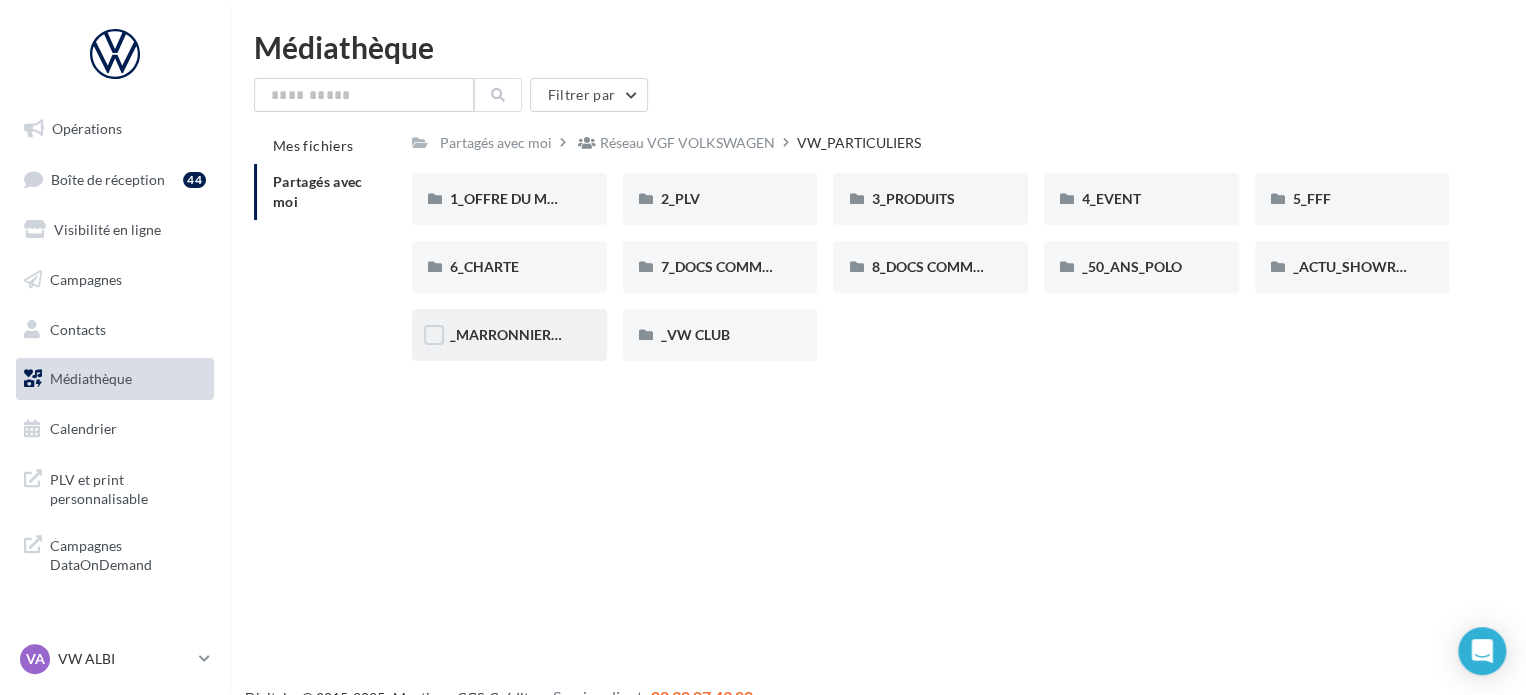 click on "_MARRONNIERS_25" at bounding box center [509, 335] 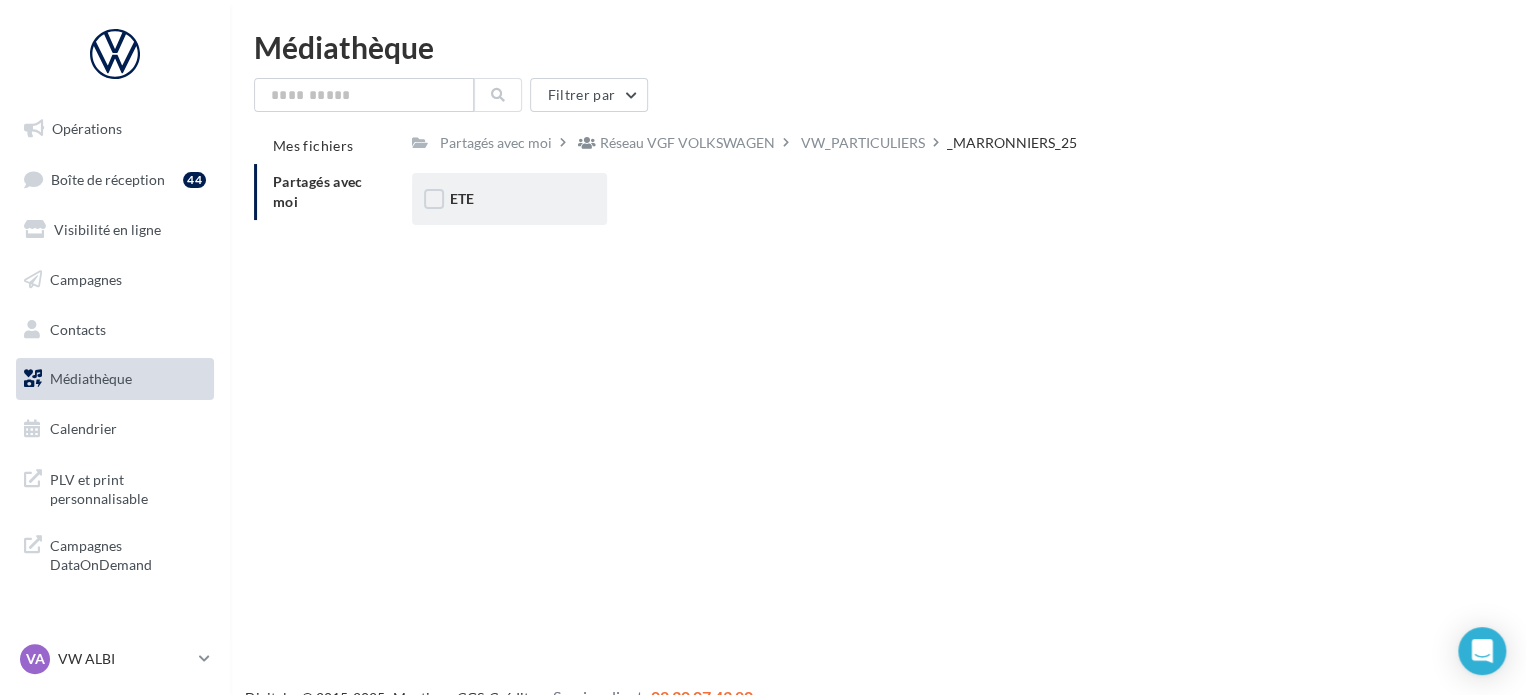 click on "ETE" at bounding box center [509, 199] 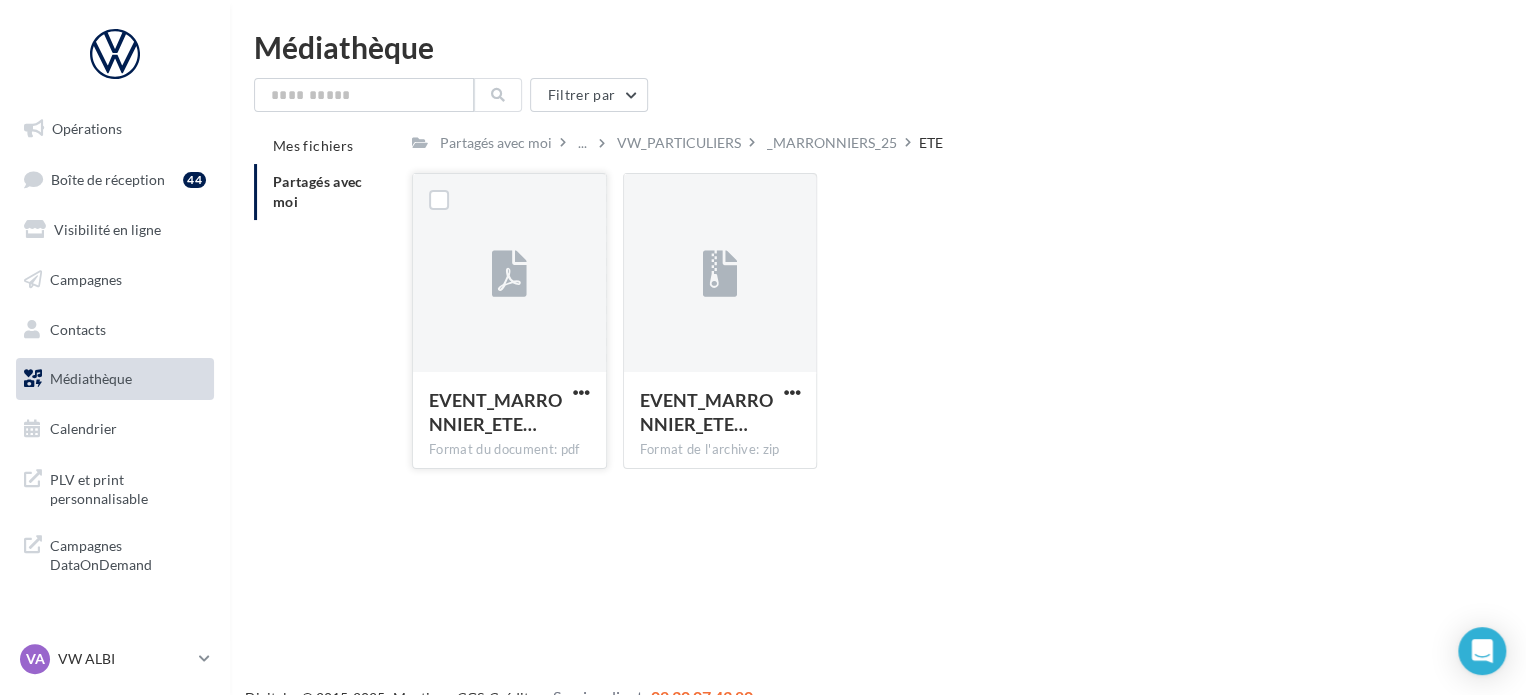 click at bounding box center (509, 274) 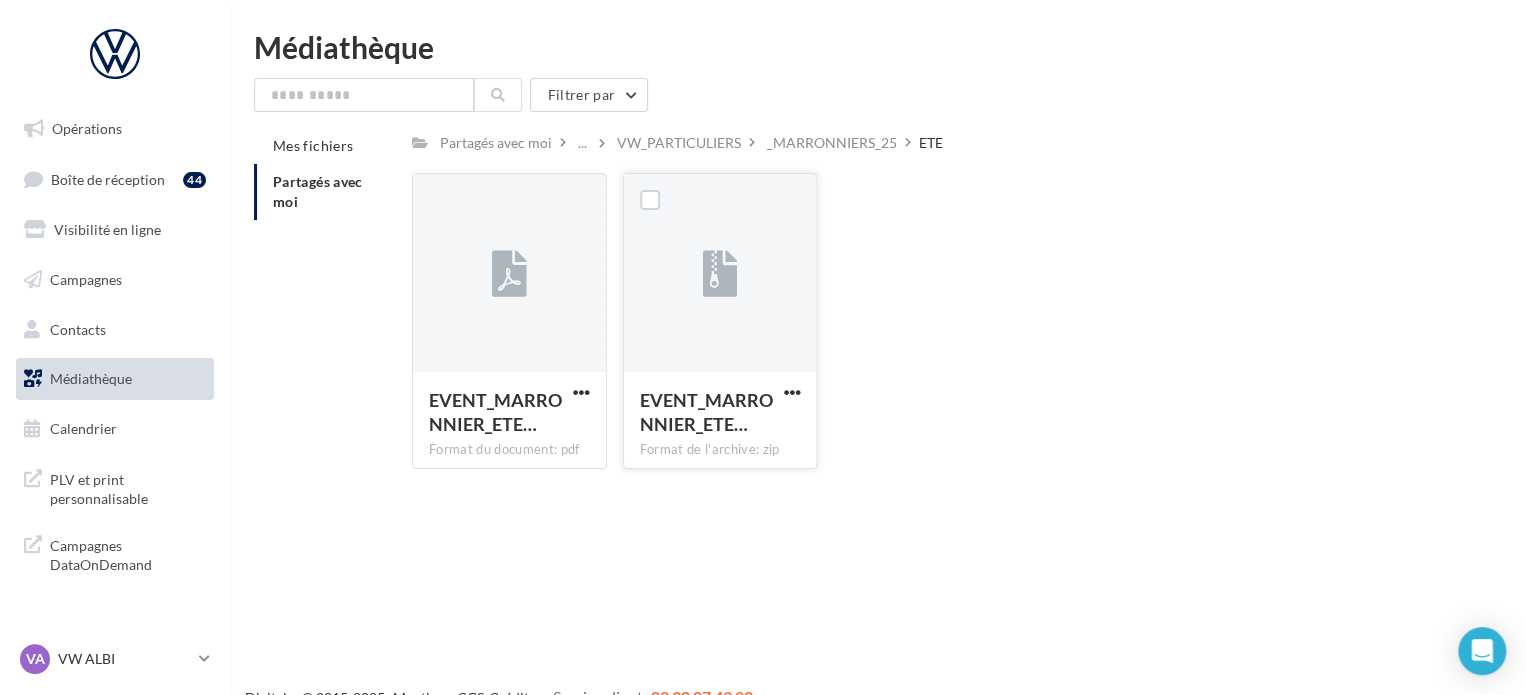 click at bounding box center (791, 394) 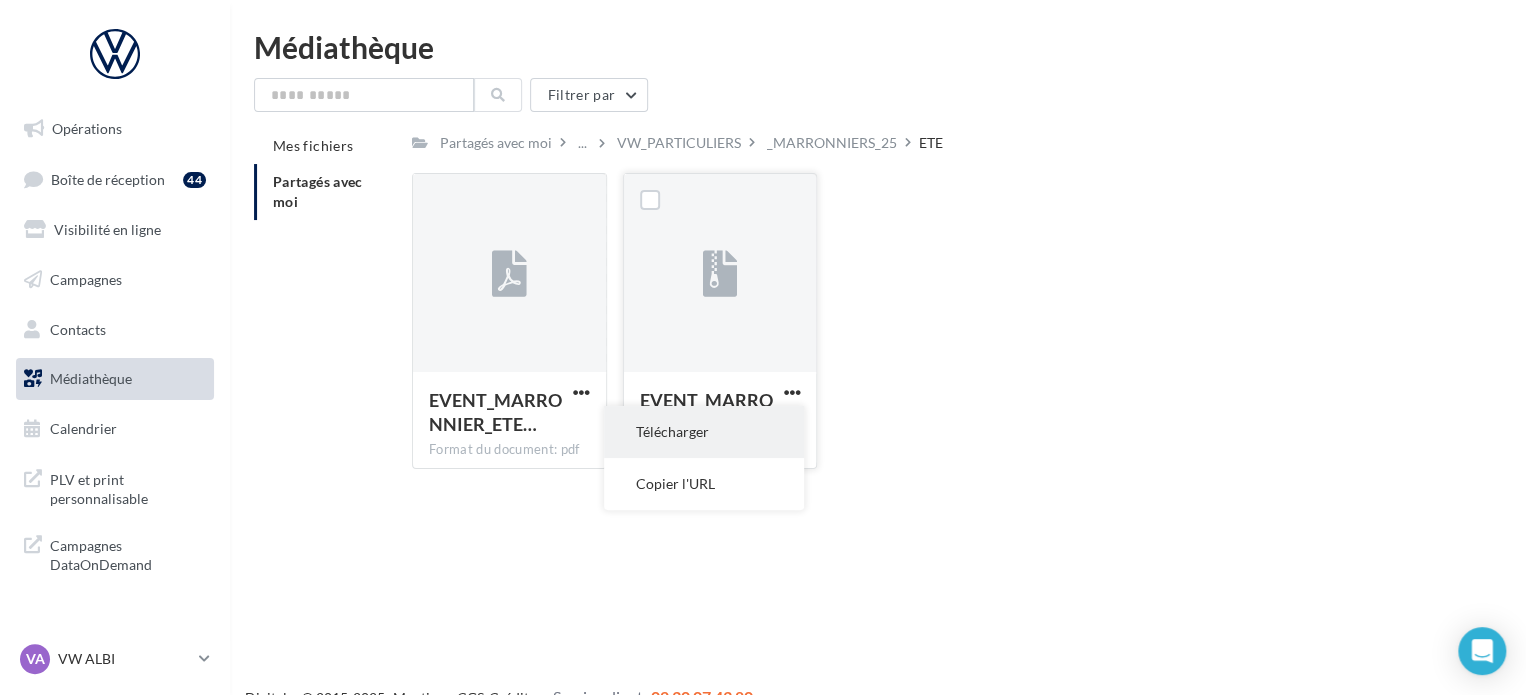 click on "Télécharger" at bounding box center [704, 432] 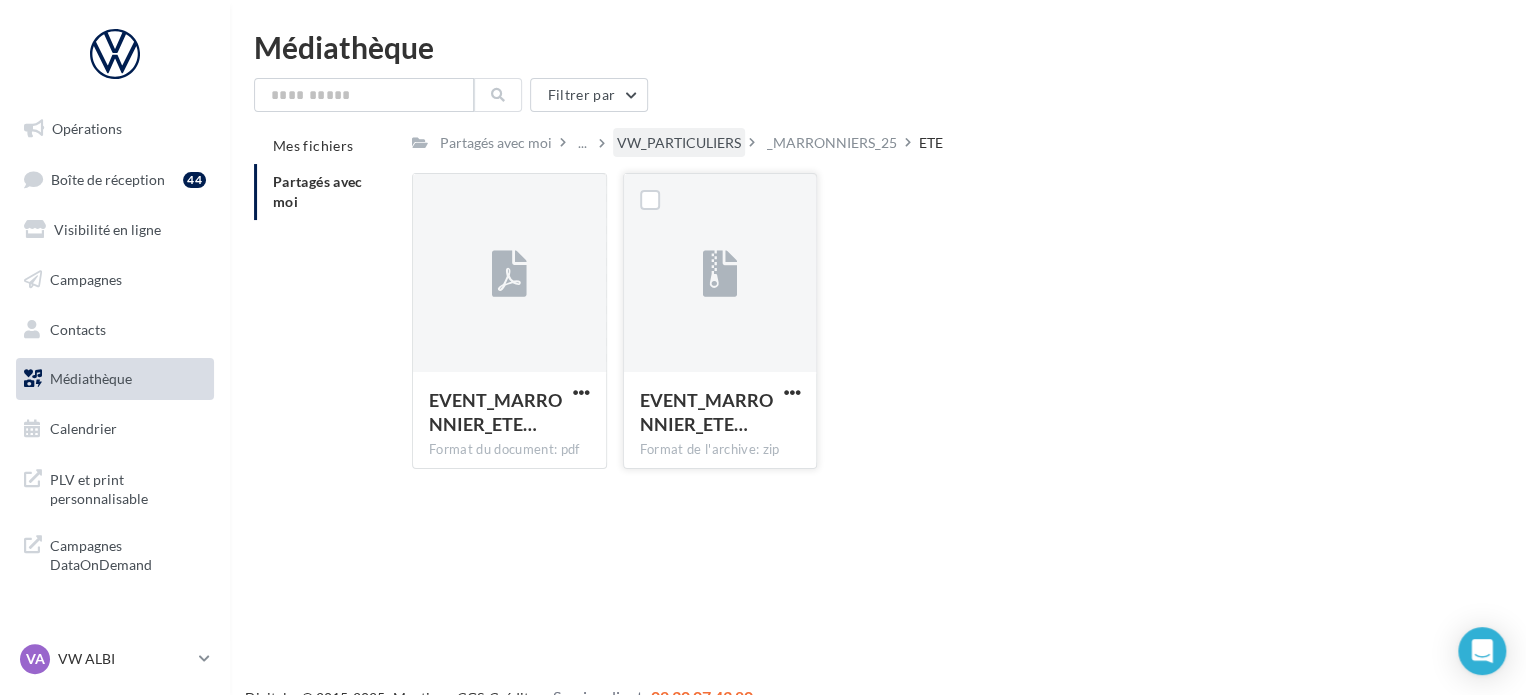 click on "VW_PARTICULIERS" at bounding box center [679, 143] 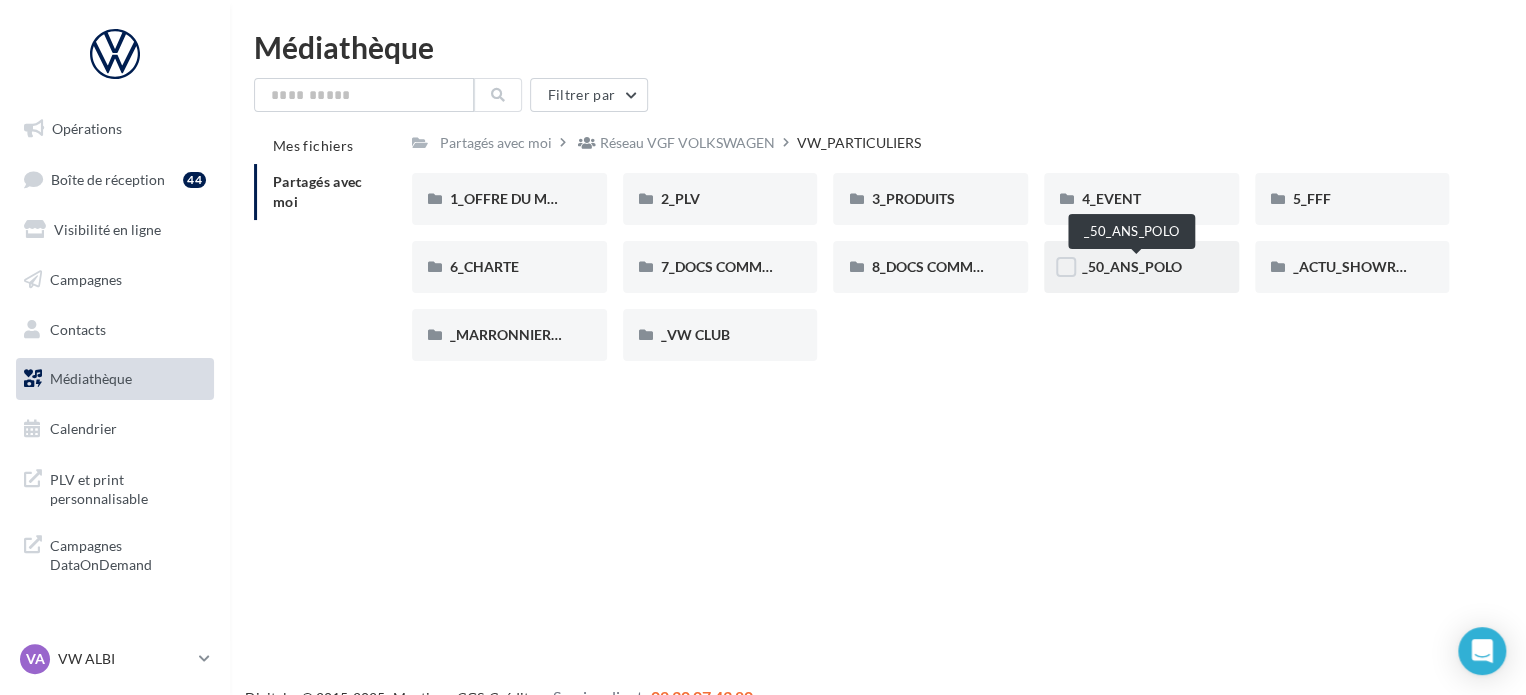 click on "_50_ANS_POLO" at bounding box center (1132, 266) 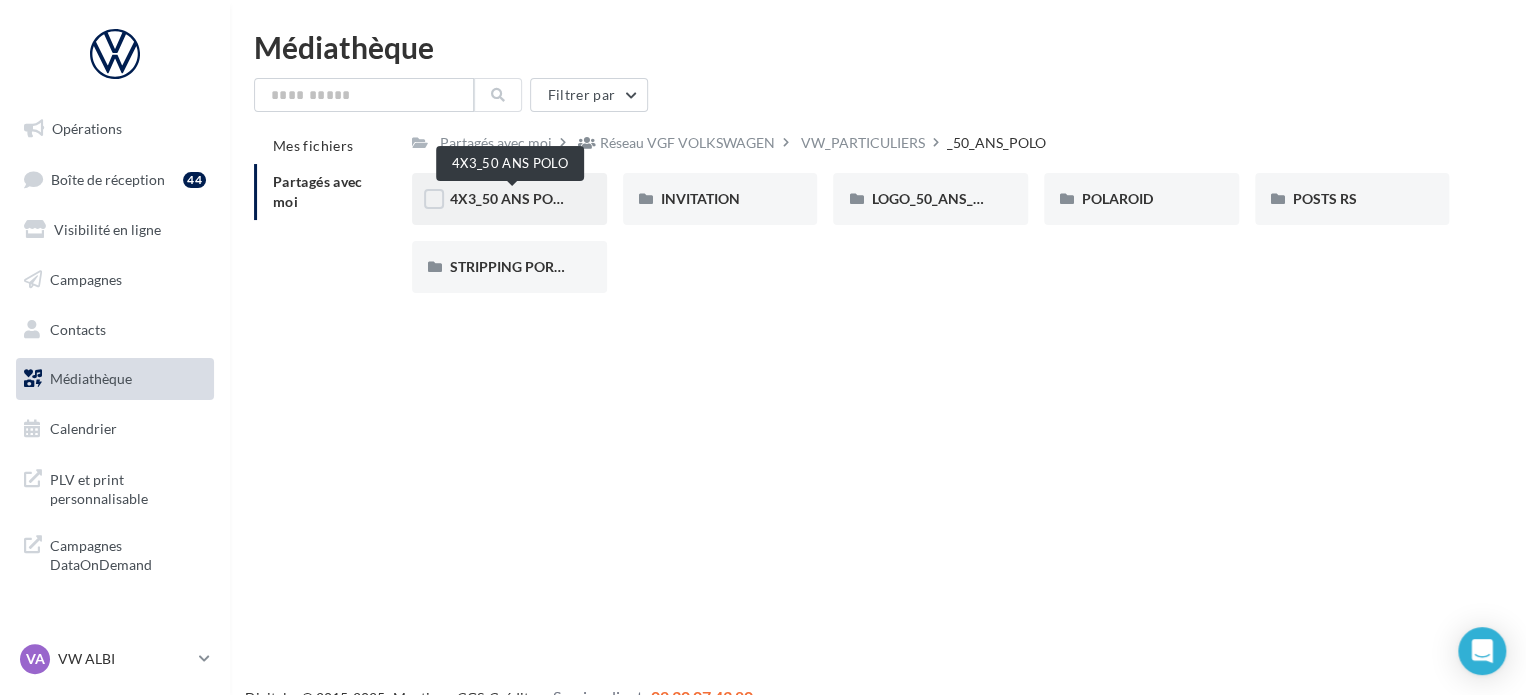 click on "4X3_50 ANS POLO" at bounding box center [510, 198] 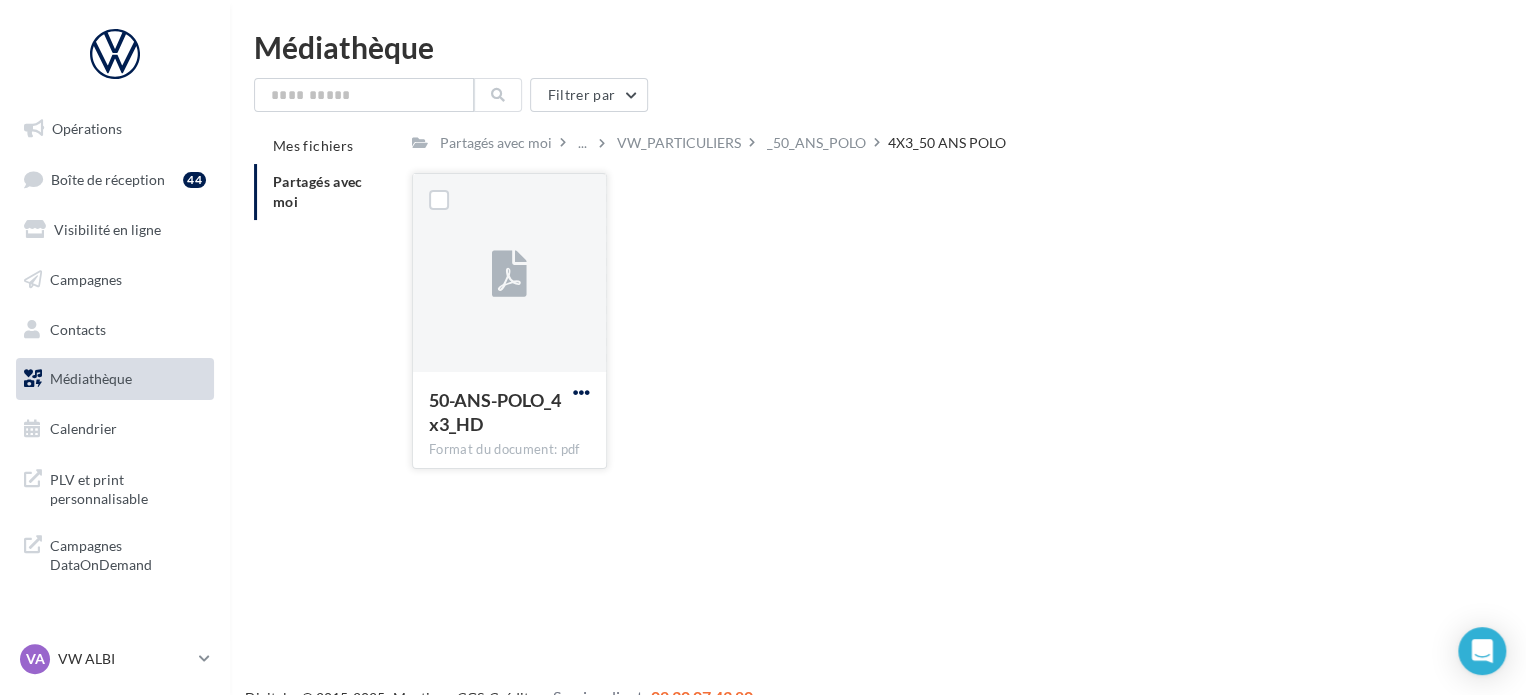 click at bounding box center (581, 392) 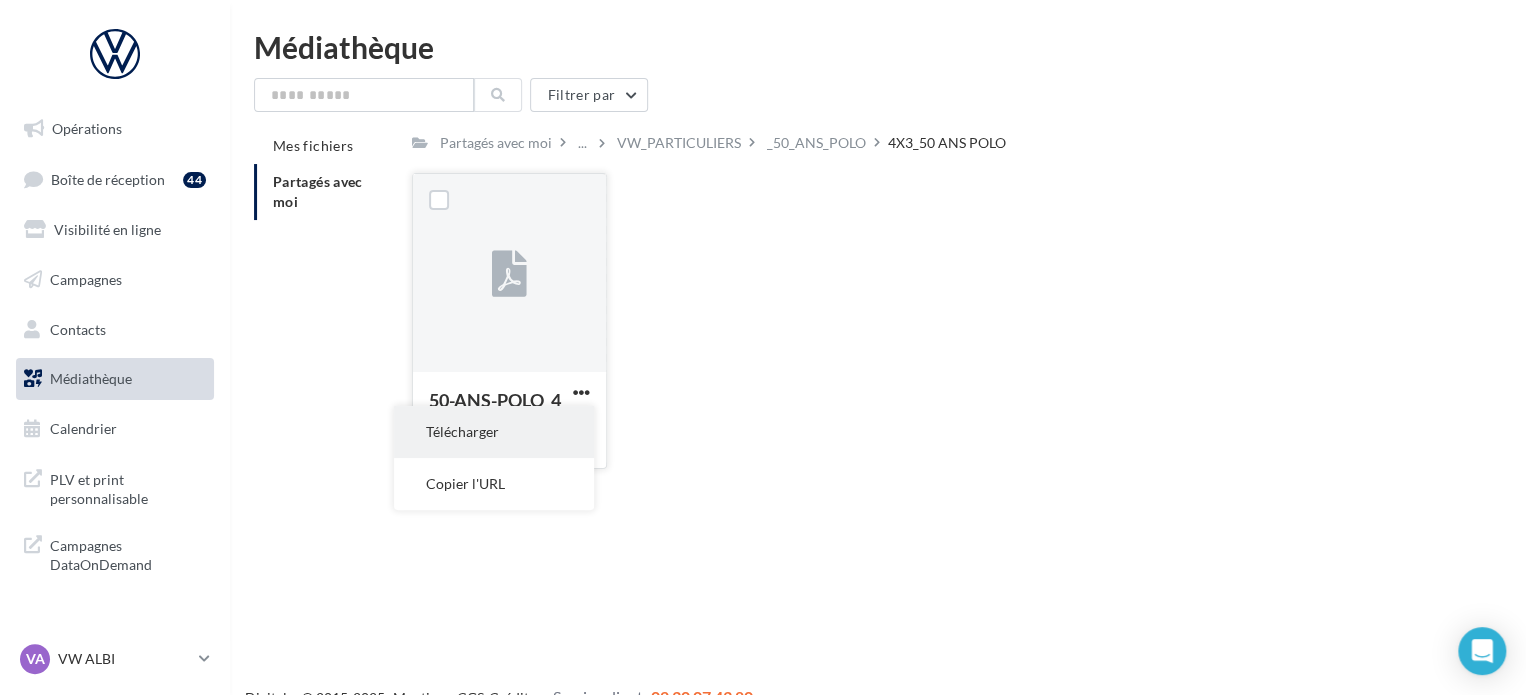 click on "Télécharger" at bounding box center (494, 432) 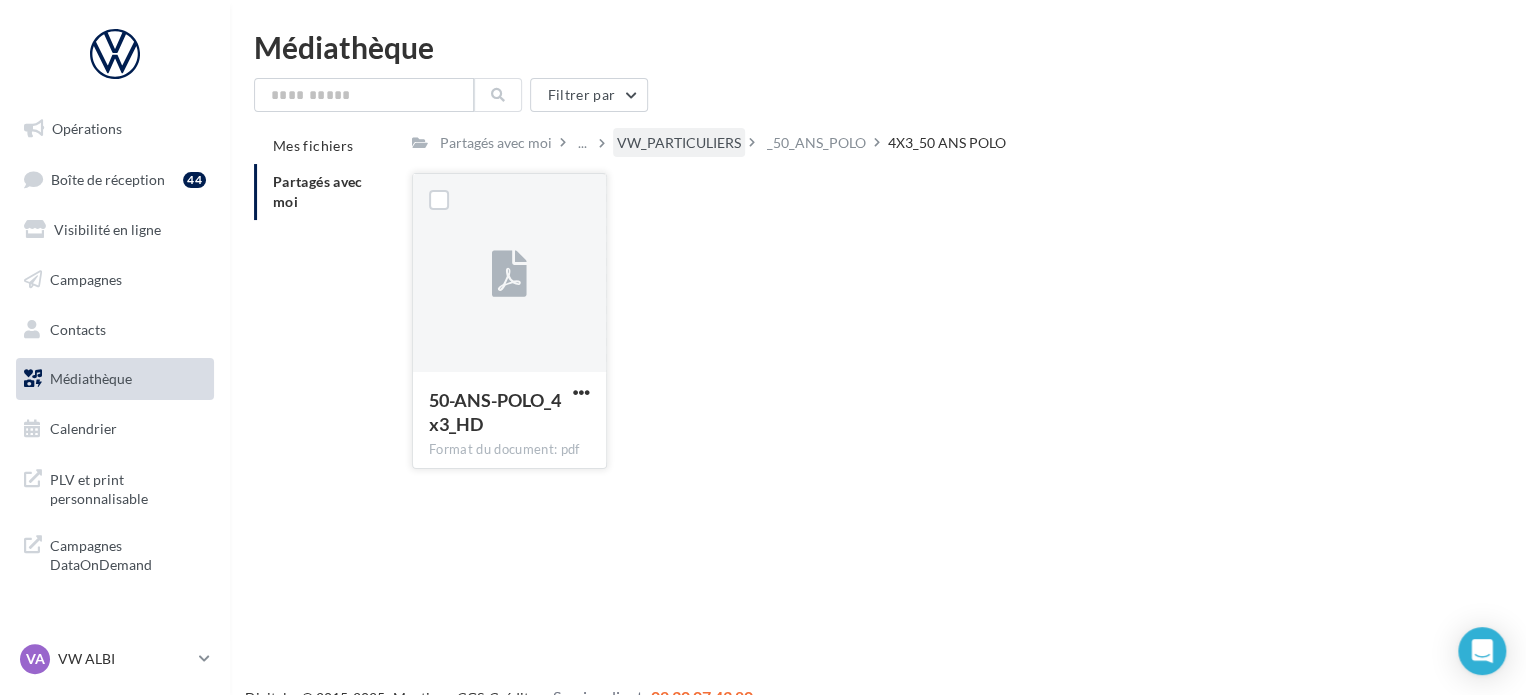 click on "VW_PARTICULIERS" at bounding box center (679, 143) 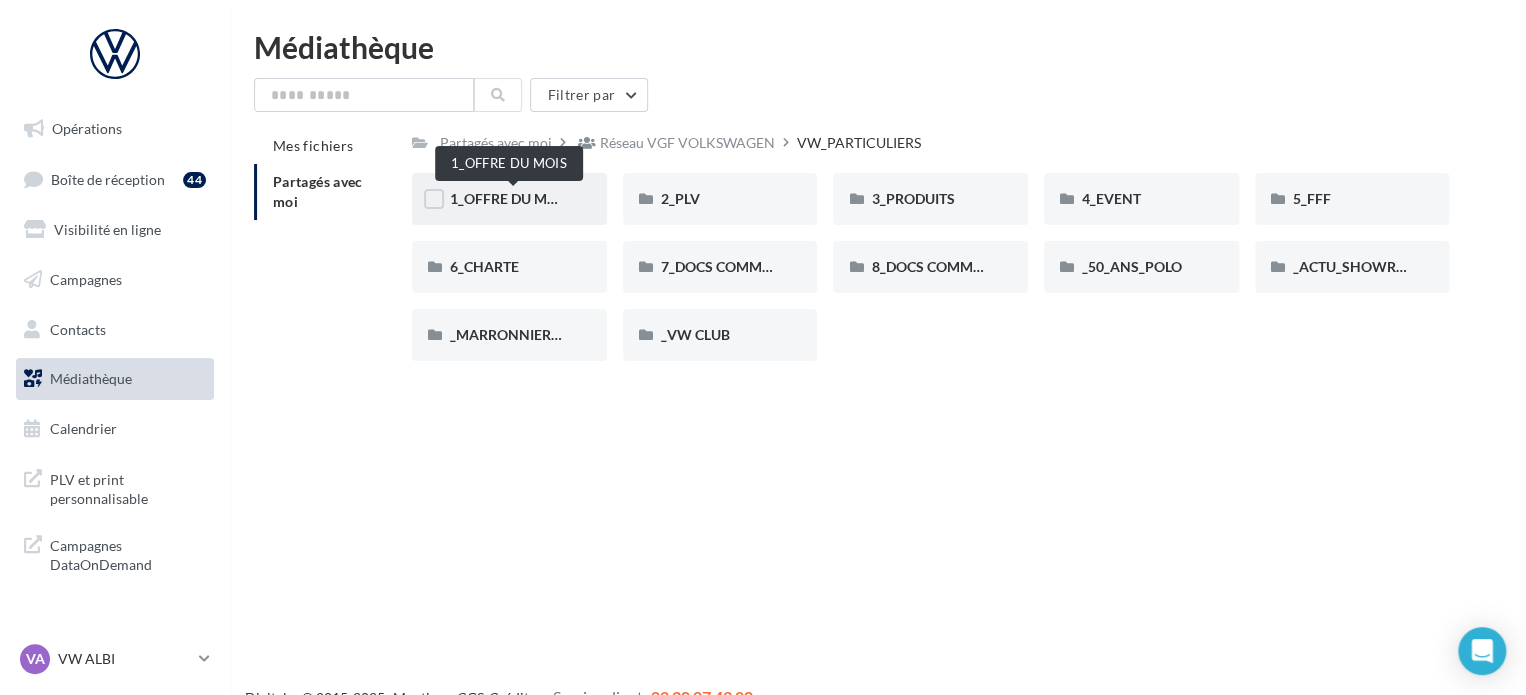 click on "1_OFFRE DU MOIS" at bounding box center (510, 198) 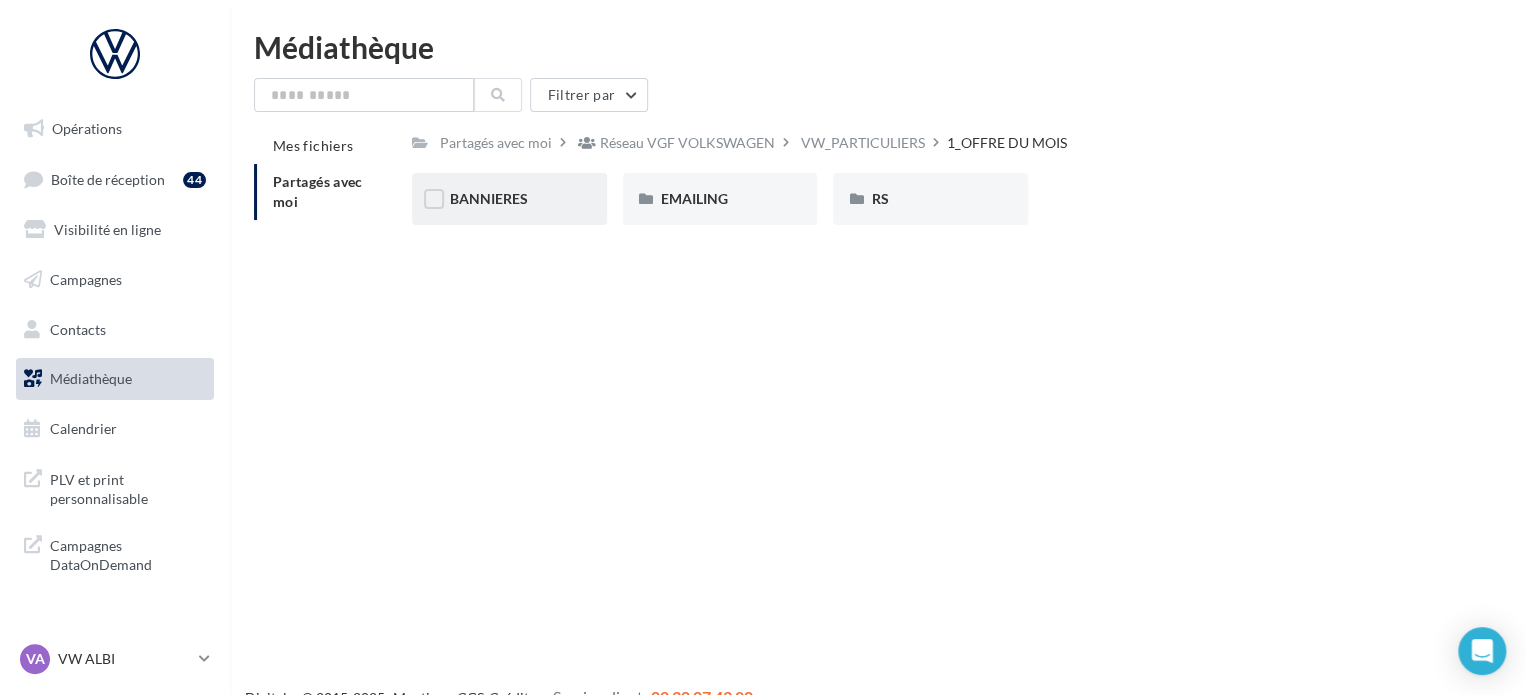 click on "BANNIERES" at bounding box center (509, 199) 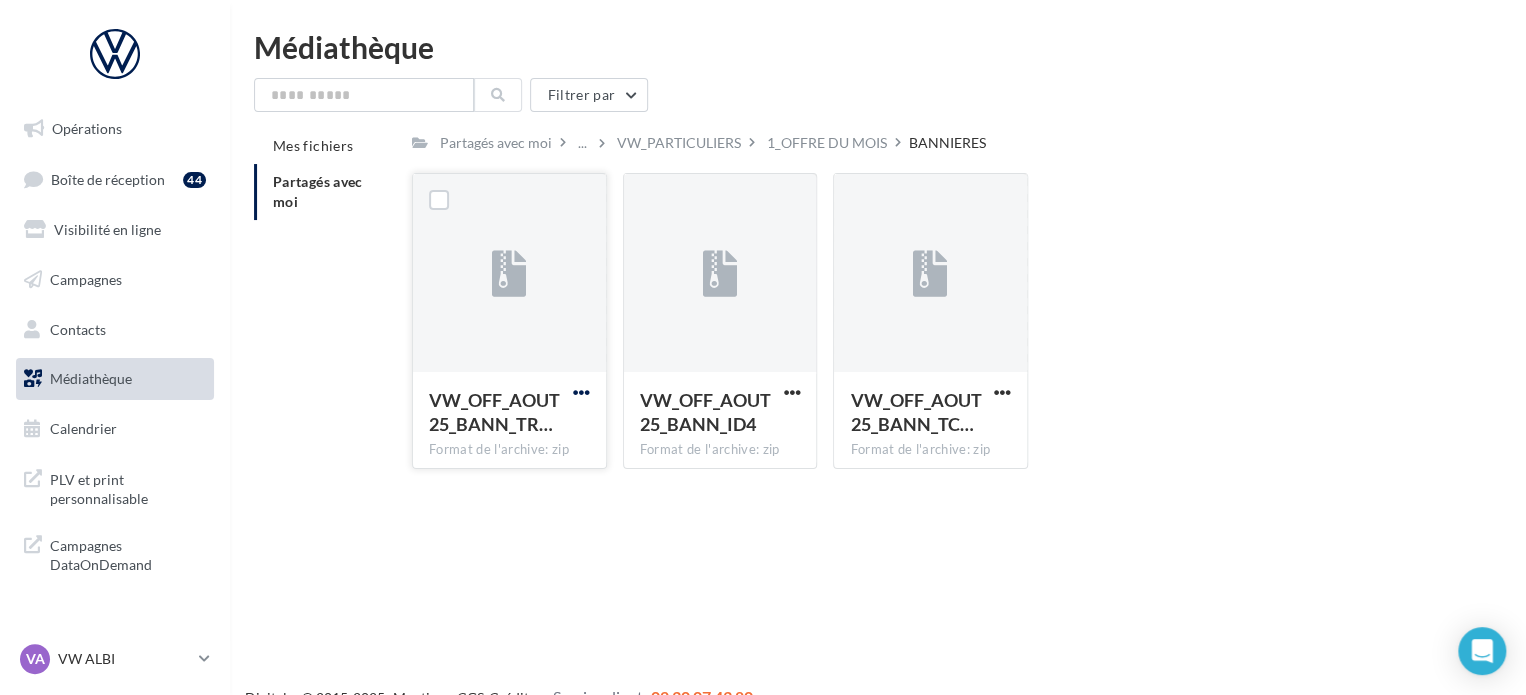 click at bounding box center [581, 392] 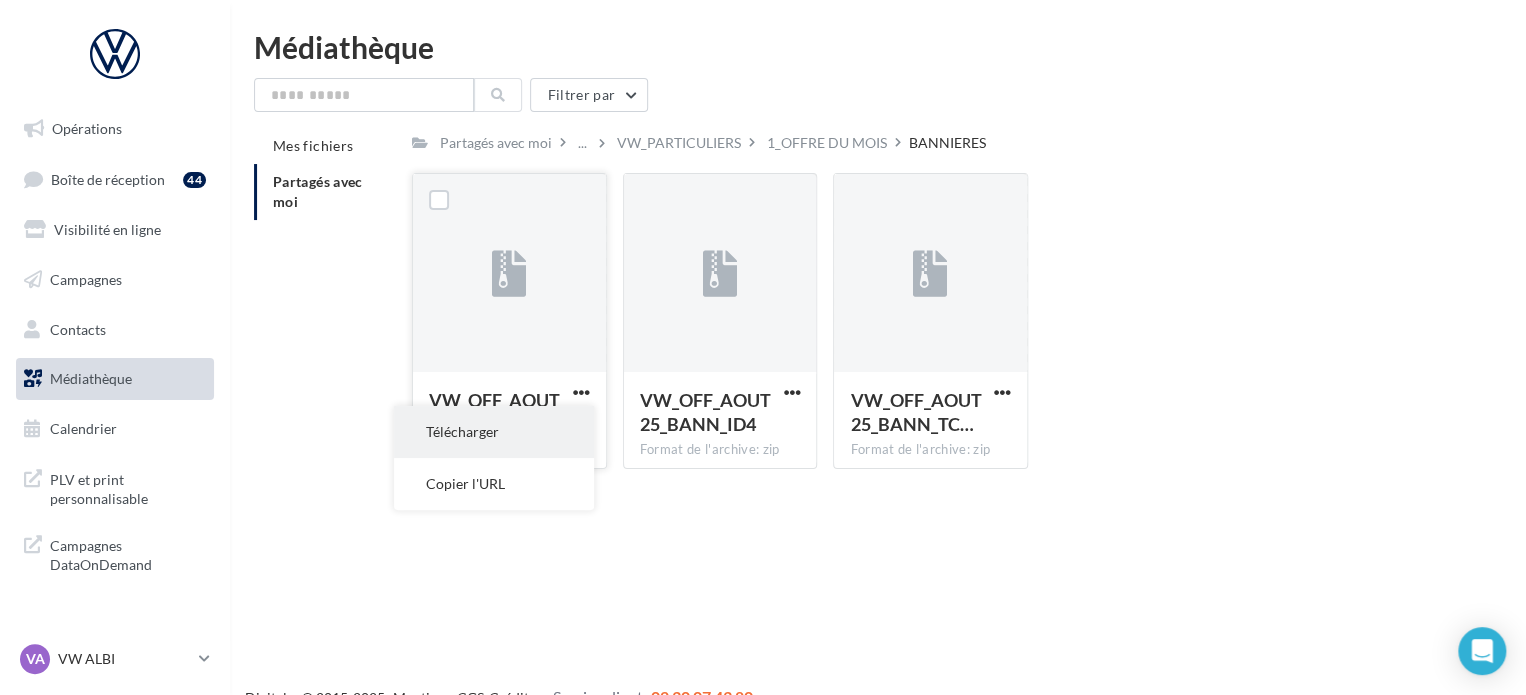 click on "Télécharger" at bounding box center (494, 432) 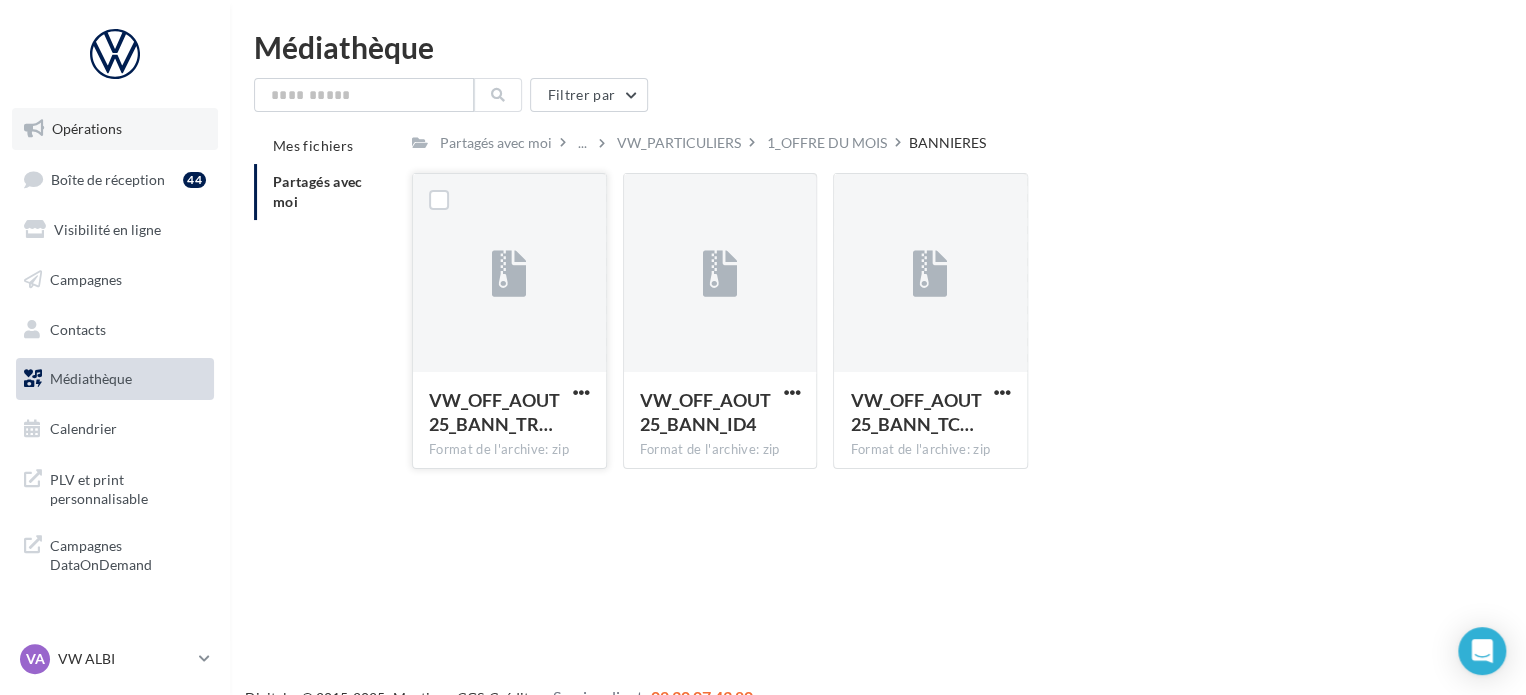 click on "Opérations" at bounding box center (115, 129) 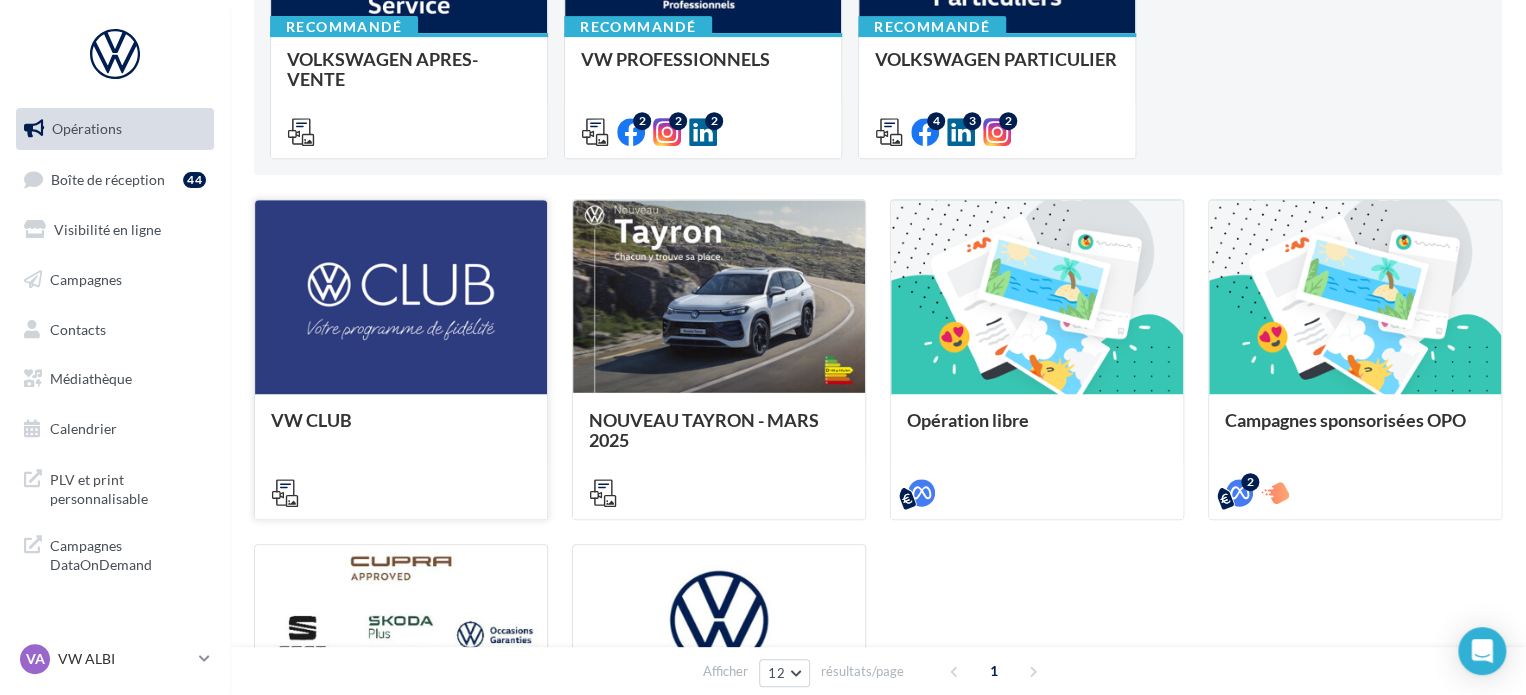 scroll, scrollTop: 400, scrollLeft: 0, axis: vertical 